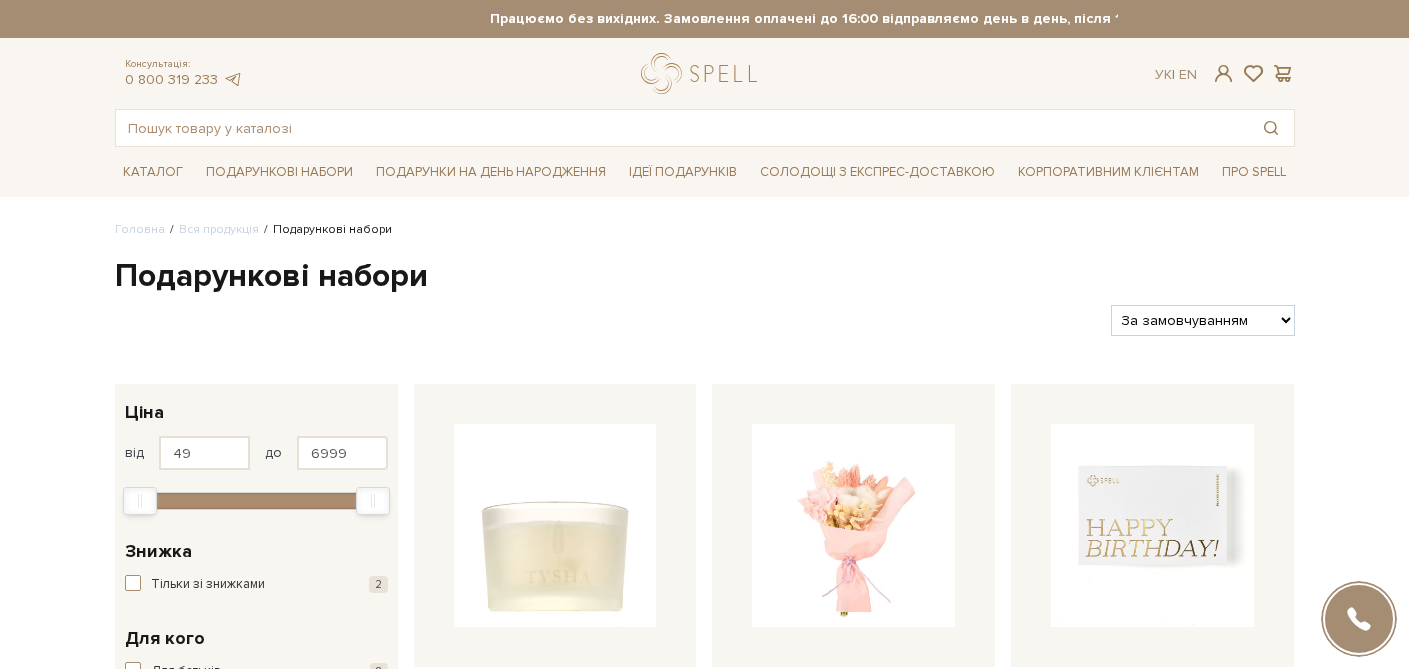 scroll, scrollTop: 0, scrollLeft: 0, axis: both 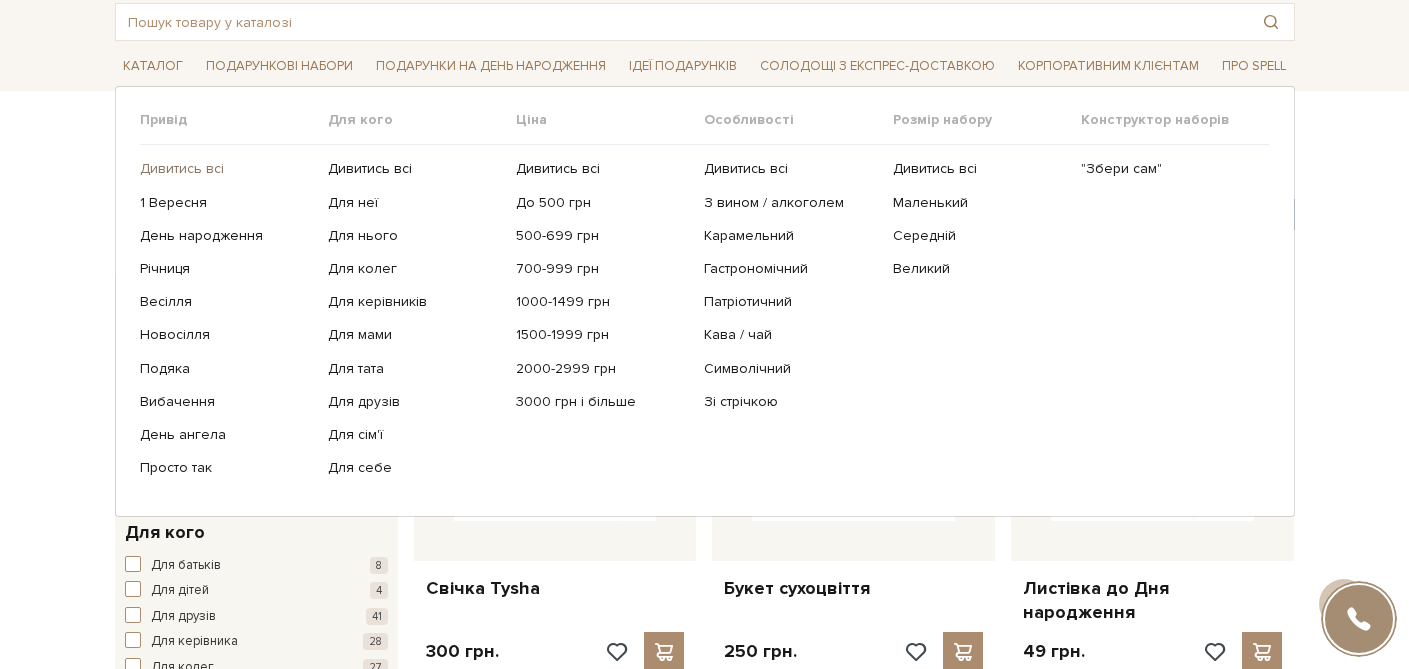 click on "Дивитись всі" at bounding box center [226, 169] 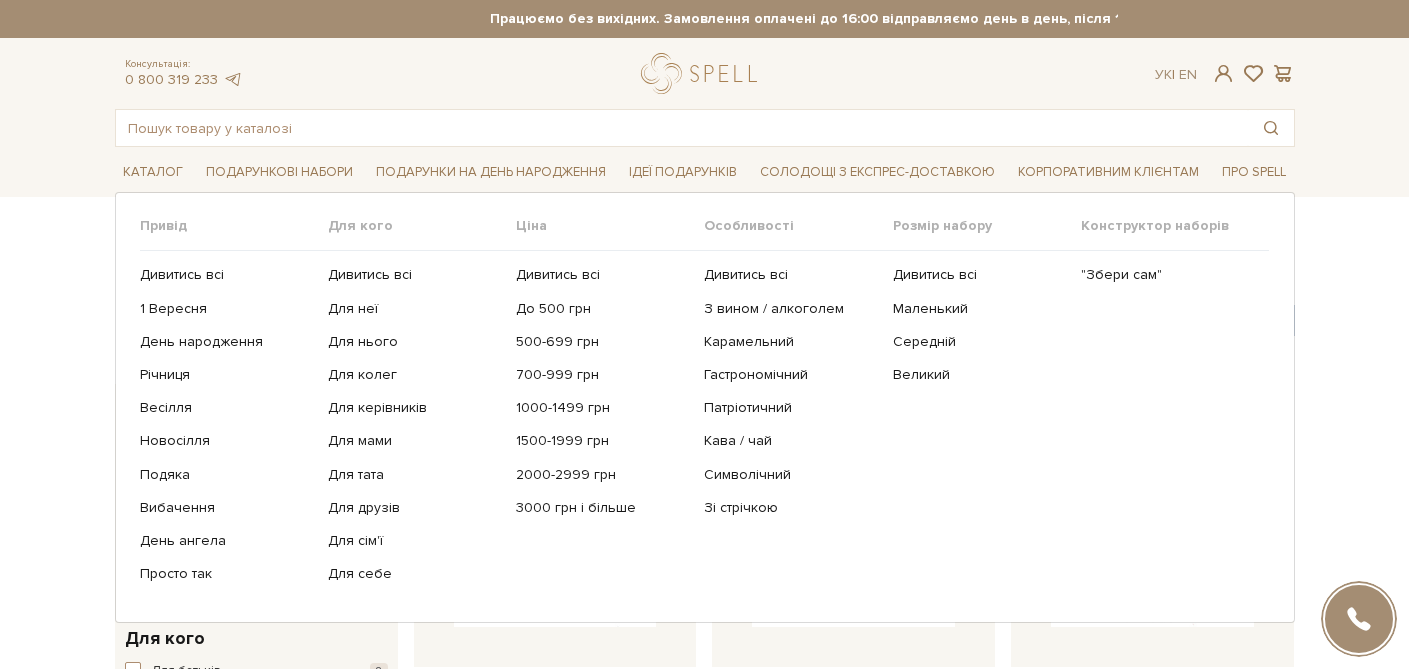 scroll, scrollTop: 0, scrollLeft: 0, axis: both 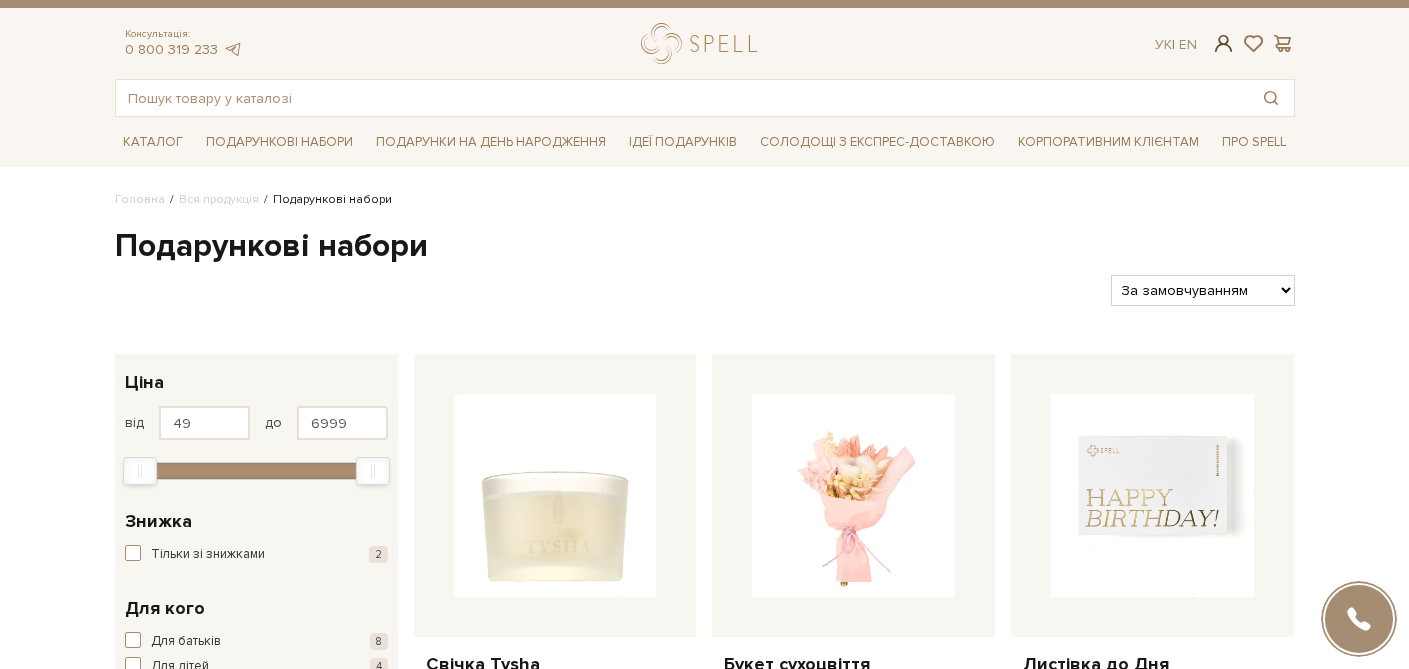 type on "elena.kuzmina2014" 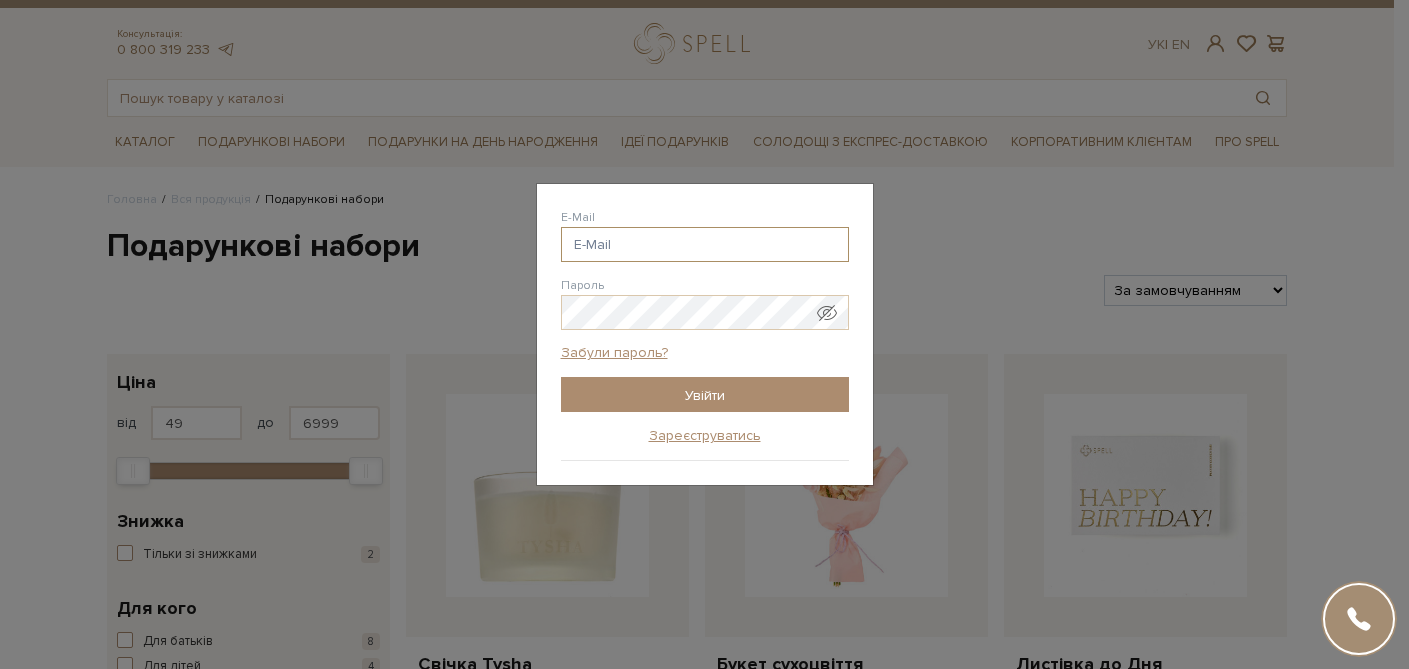 click on "E-Mail" at bounding box center [705, 244] 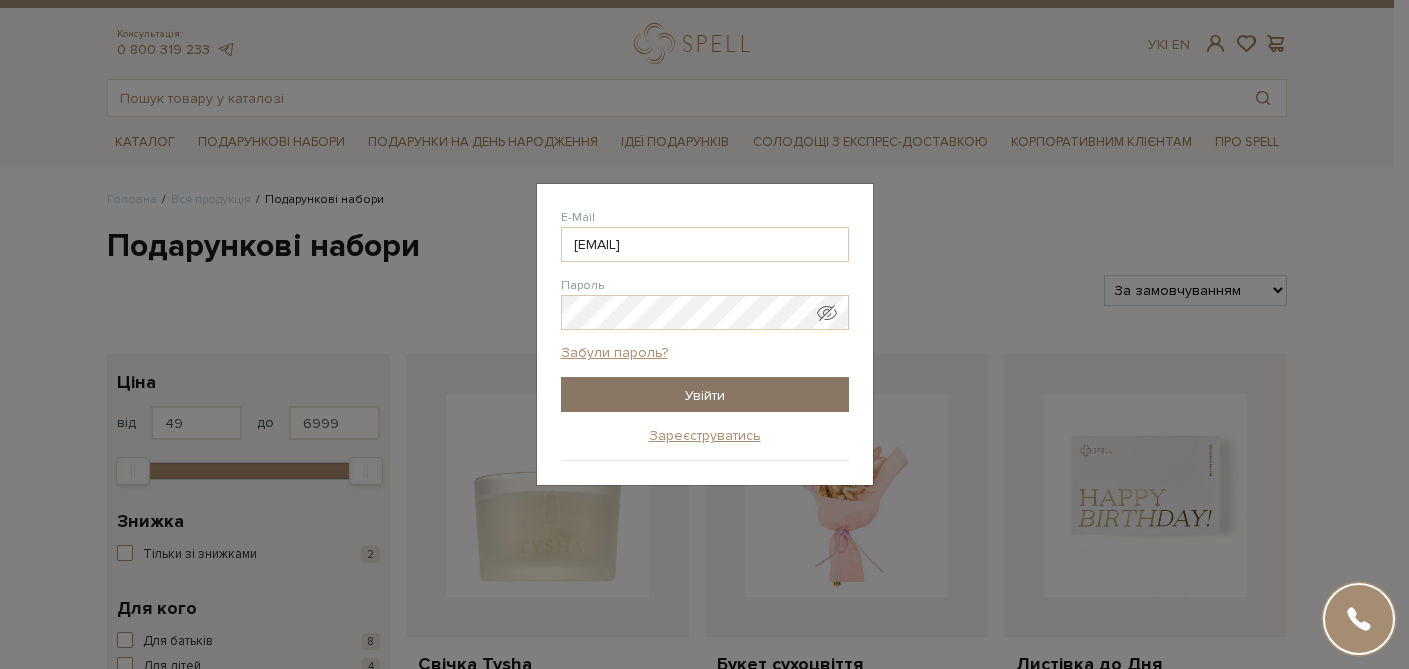 click on "Увійти" at bounding box center (705, 394) 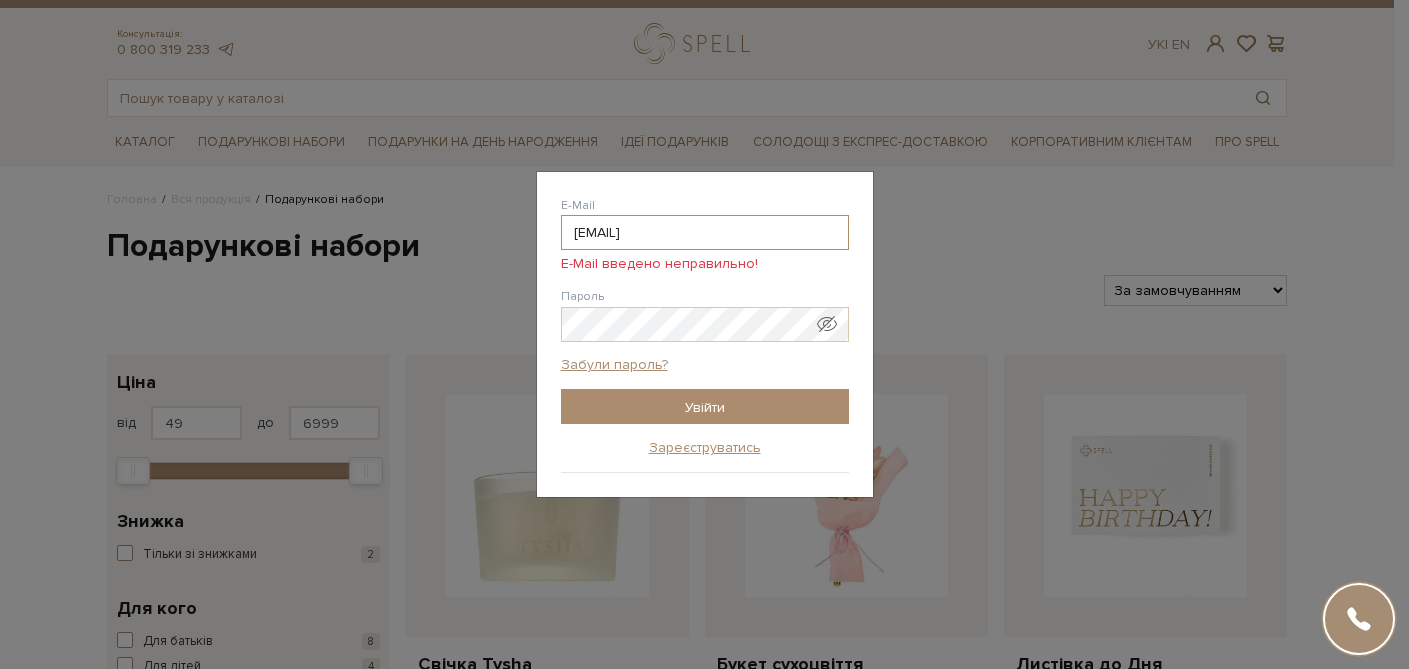 click on "elena.kuzmina2014" at bounding box center [705, 232] 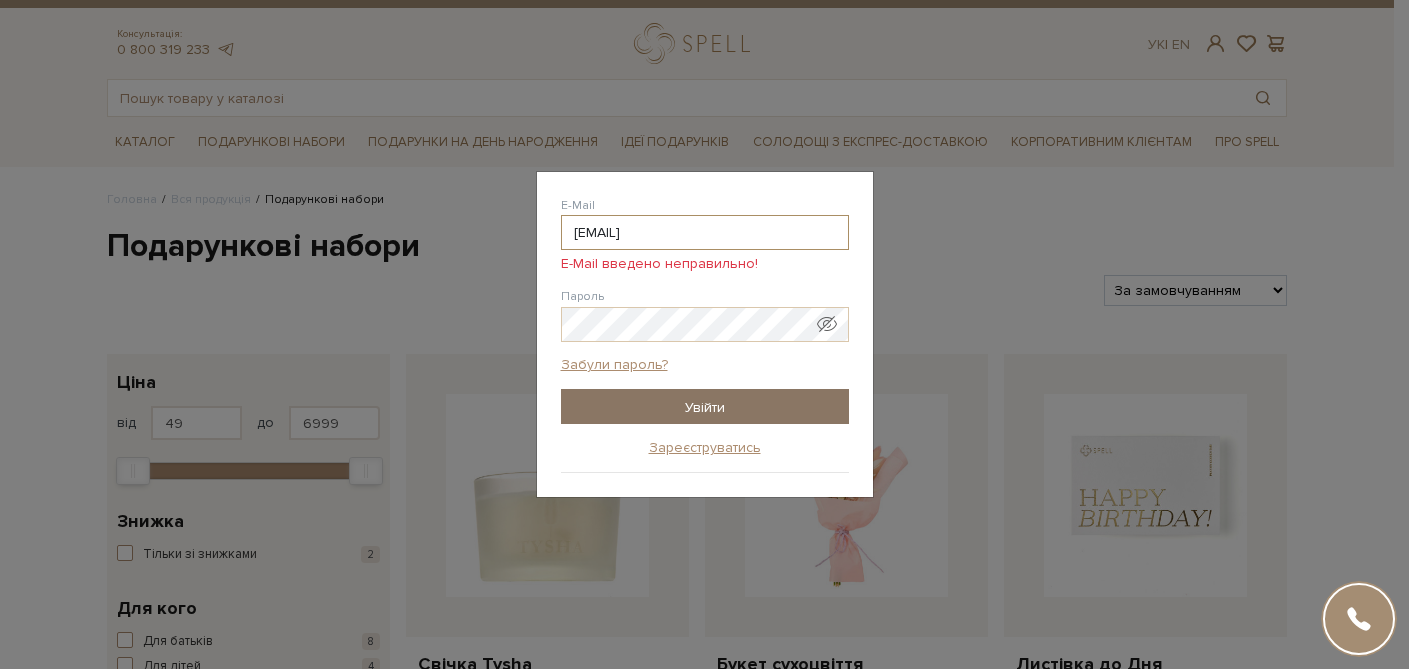type on "elena.kuzmina2014@gmail.com" 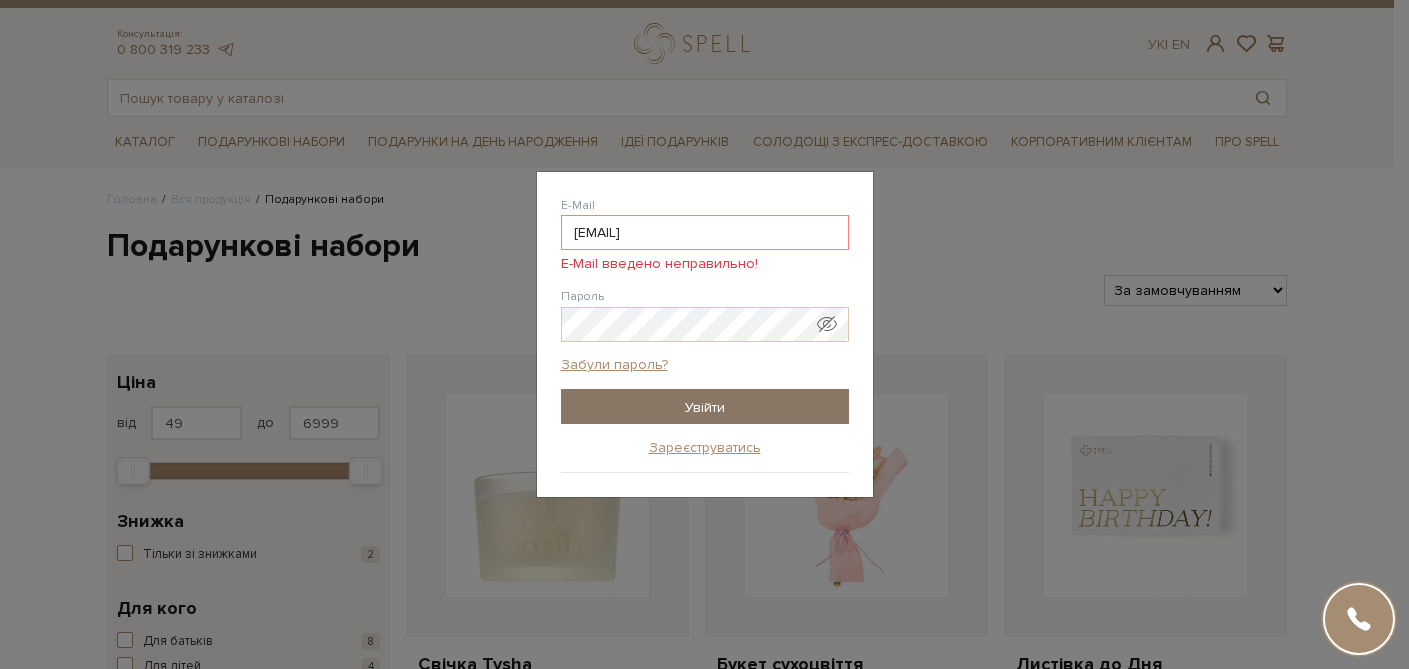 click on "Увійти" at bounding box center (705, 406) 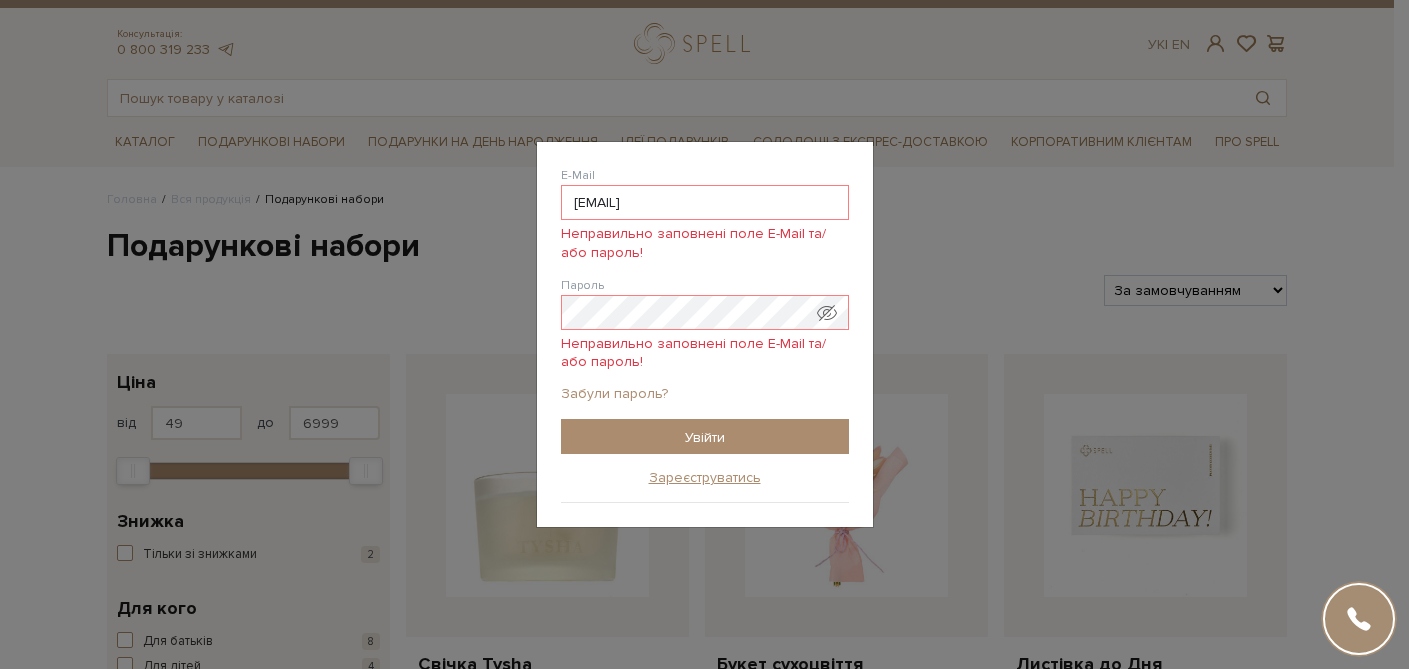click on "Забули пароль?" at bounding box center (614, 394) 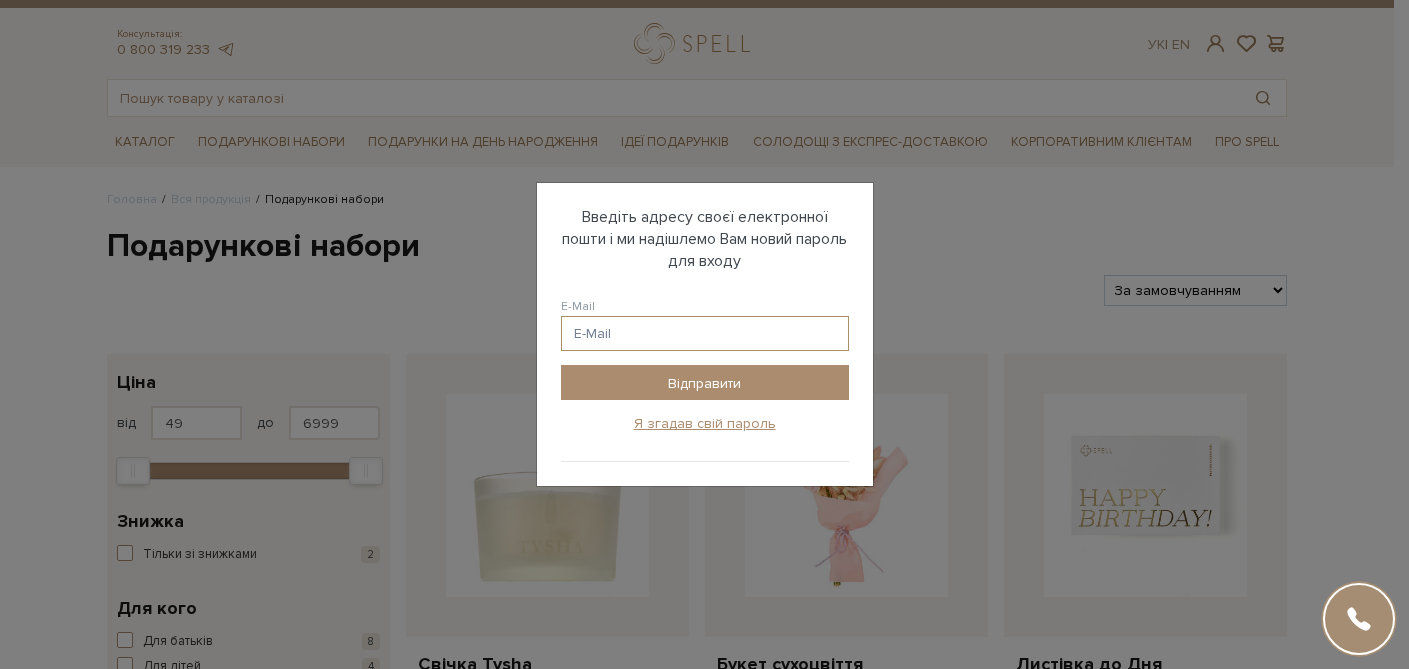 click on "E-Mail" at bounding box center [705, 333] 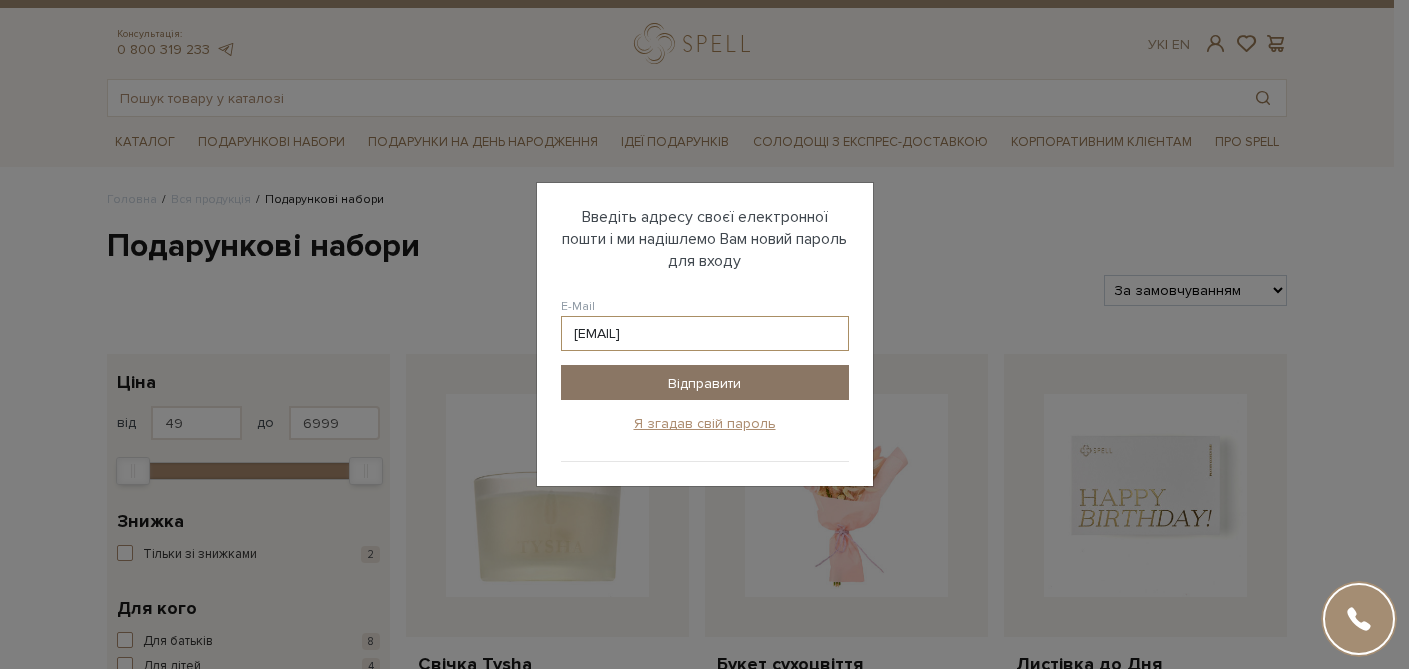 type on "elena.kuzmina2014@gmail.com" 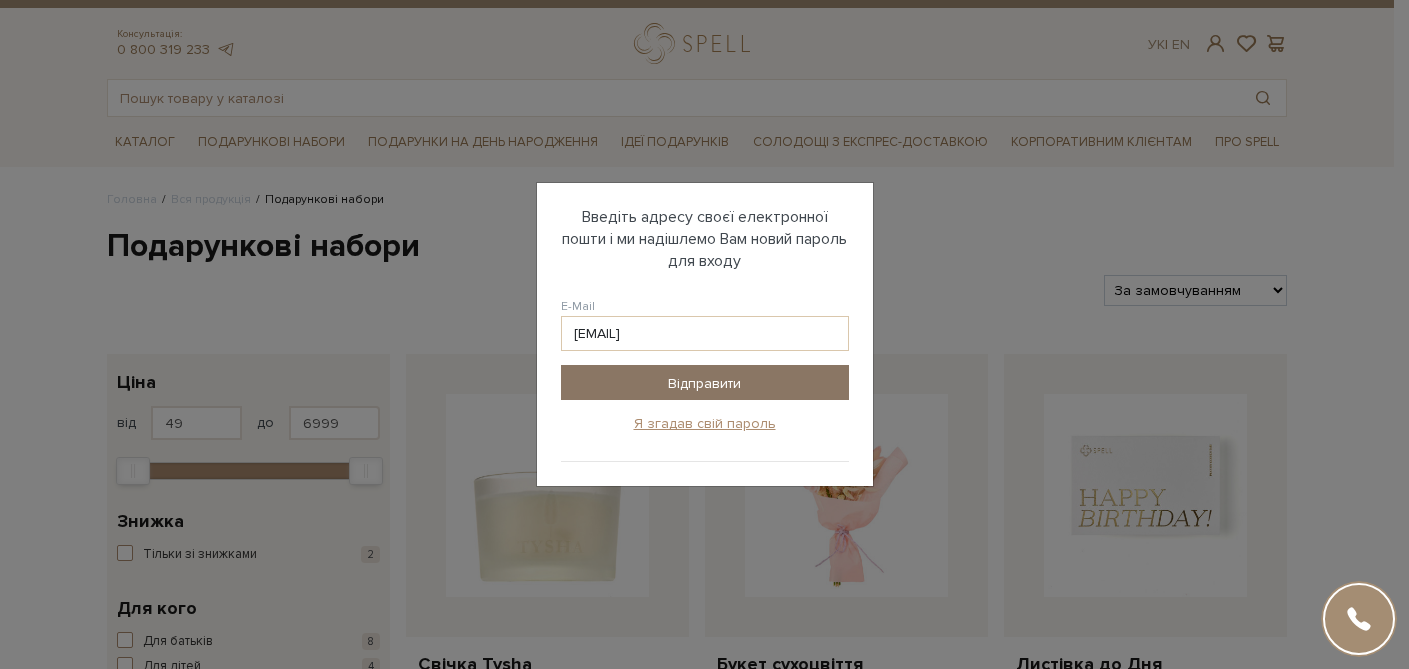 click on "Відправити" at bounding box center (705, 382) 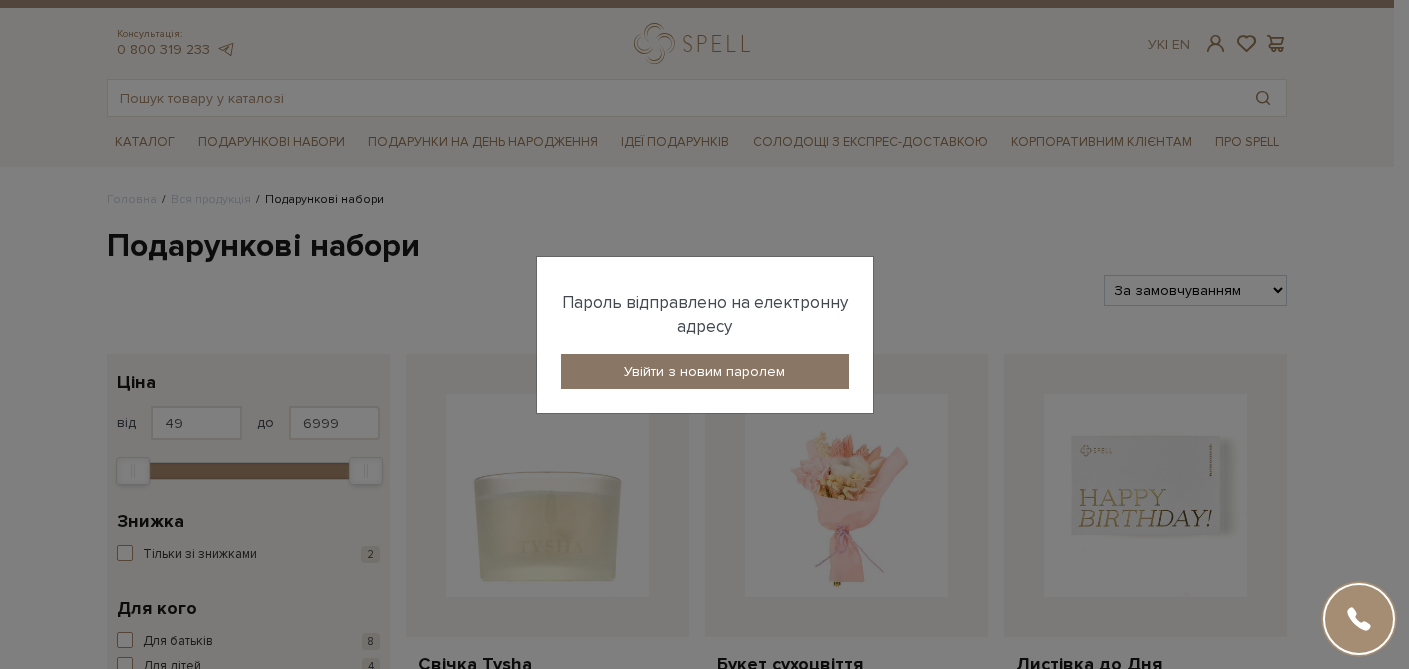 click on "Увійти з новим паролем" at bounding box center [705, 371] 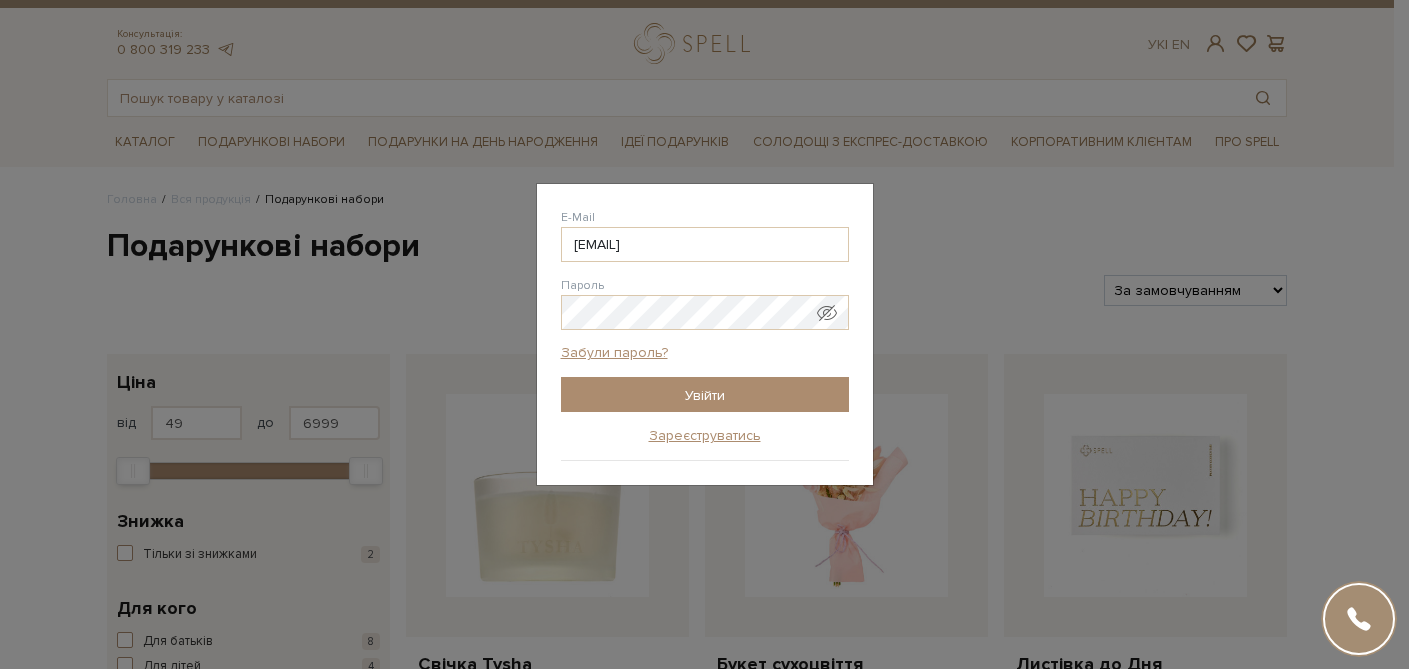 type 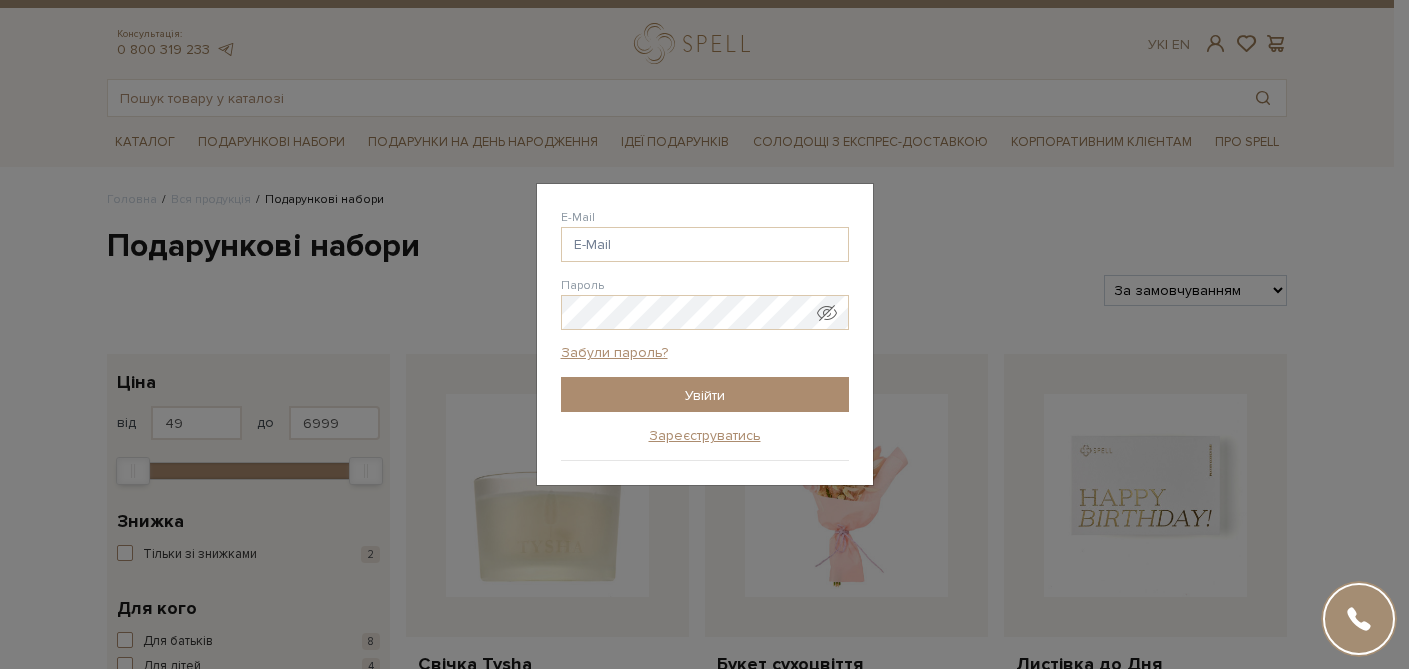 click on "Авторизація
E-Mail
elena.kuzmina2014 @gmail.com elena.kuzmina2014 @ukr.net elena.kuzmina2014 @i.ua elena.kuzmina2014 @mail.ua elena.kuzmina2014 @hotmail.com elena.kuzmina2014 @yahoo.com elena.kuzmina2014 @outlook.com
Пароль
Забули пароль?
Увійти
Зареєструватись
Забули пароль?
Введіть адресу своєї електронної пошти і ми надішлемо Вам новий пароль для входу
E-Mail
elena.kuzmina2014 @gmail.com elena.kuzmina2014 @ukr.net elena.kuzmina2014 @i.ua elena.kuzmina2014 @mail.ua elena.kuzmina2014 @hotmail.com elena.kuzmina2014 @yahoo.com elena.kuzmina2014 @outlook.com" at bounding box center (704, 334) 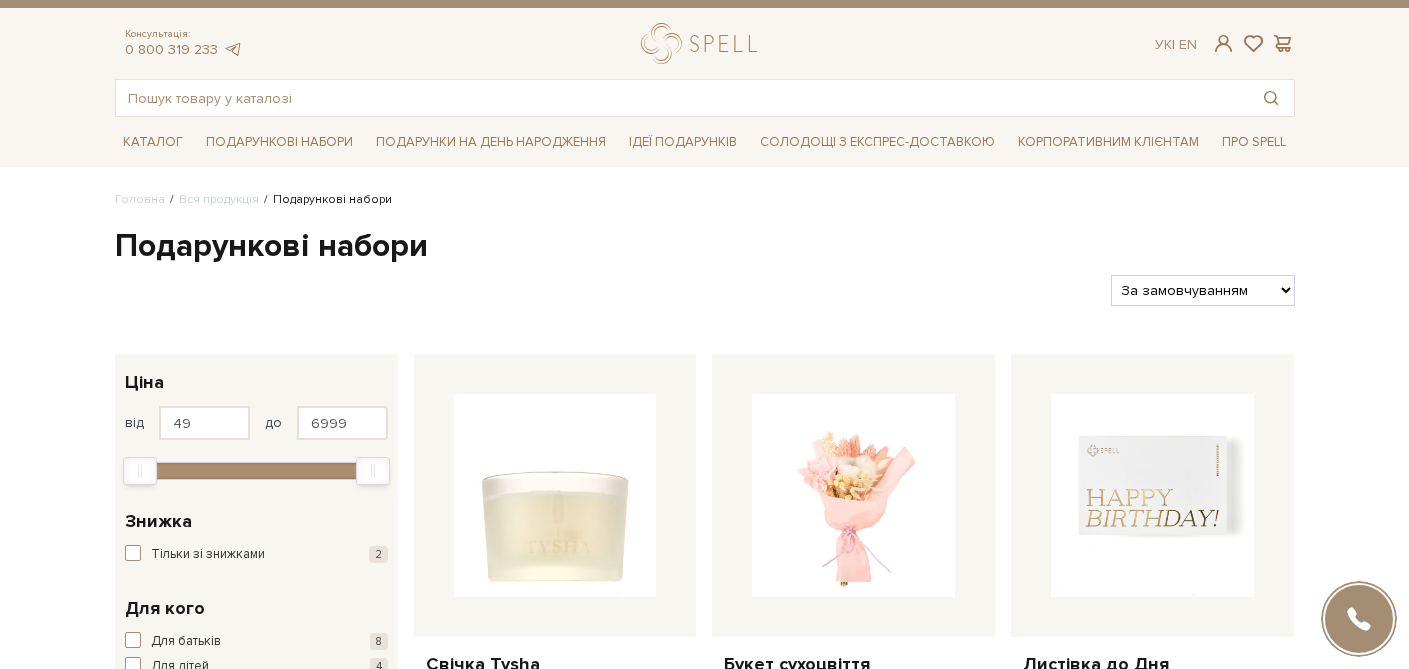 click at bounding box center [1223, 43] 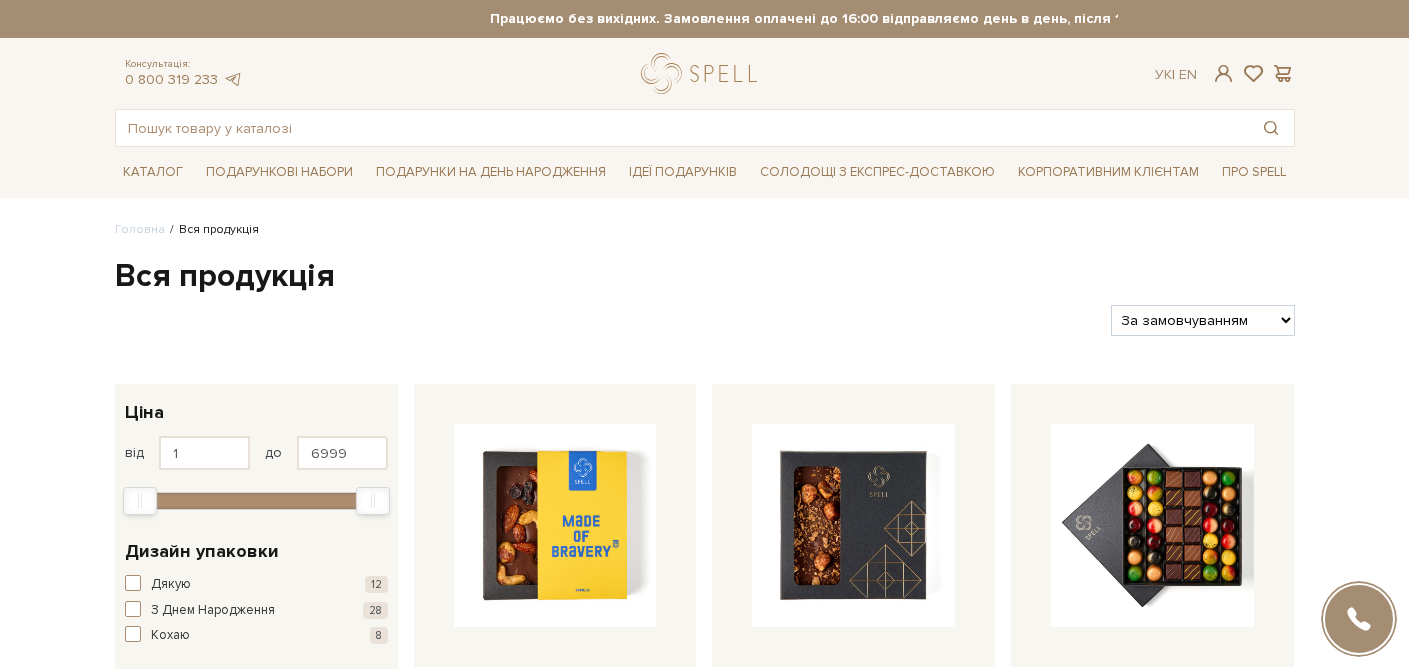 scroll, scrollTop: 0, scrollLeft: 0, axis: both 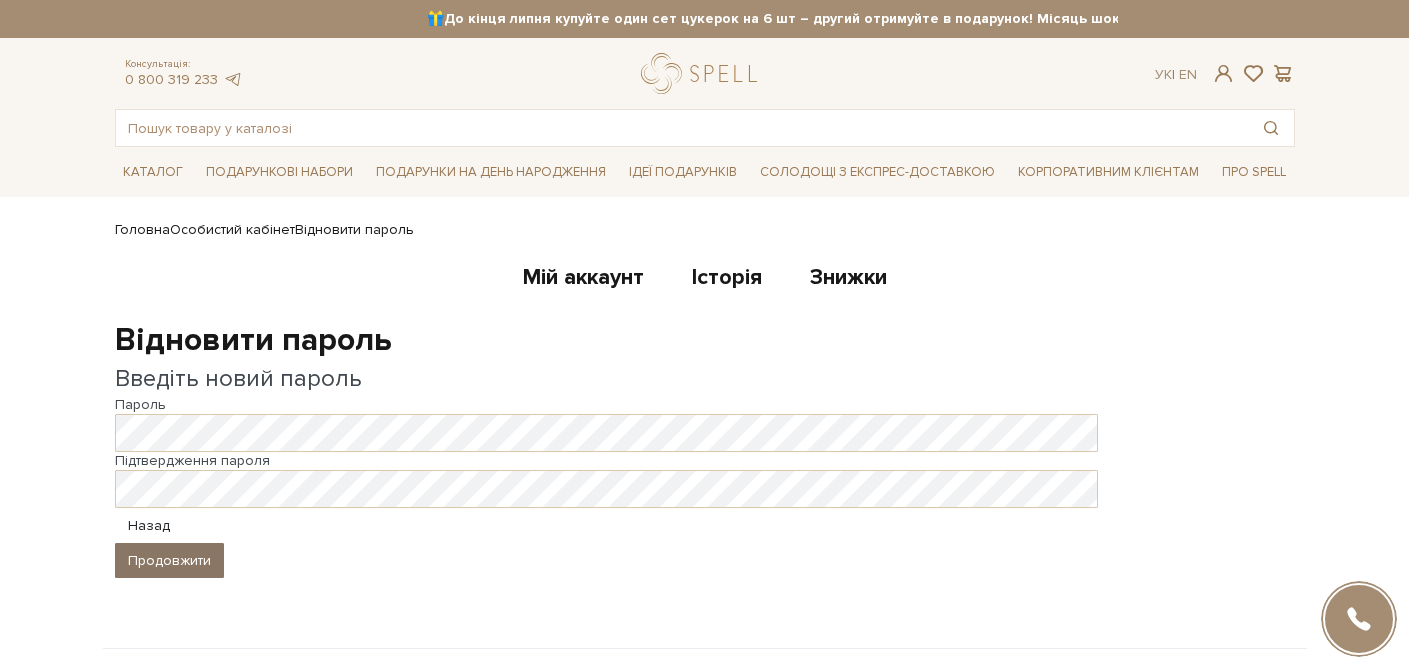 click on "Продовжити" at bounding box center (169, 560) 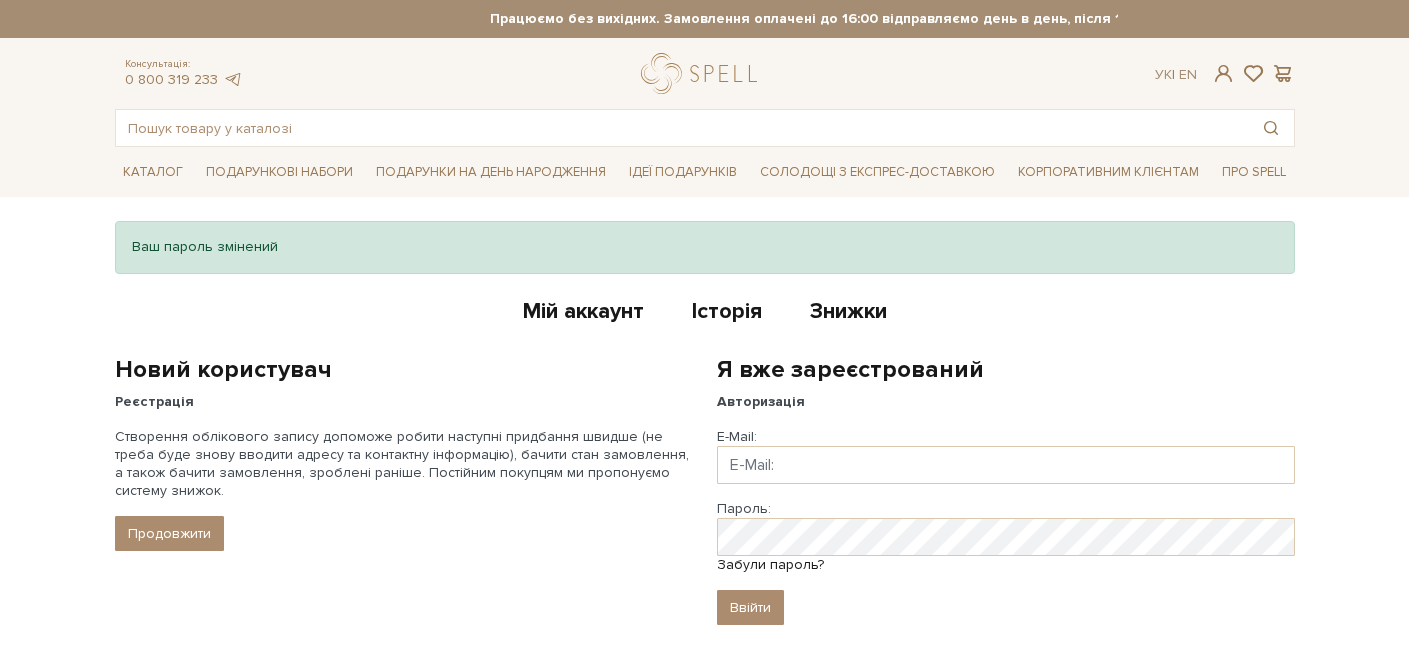 scroll, scrollTop: 0, scrollLeft: 0, axis: both 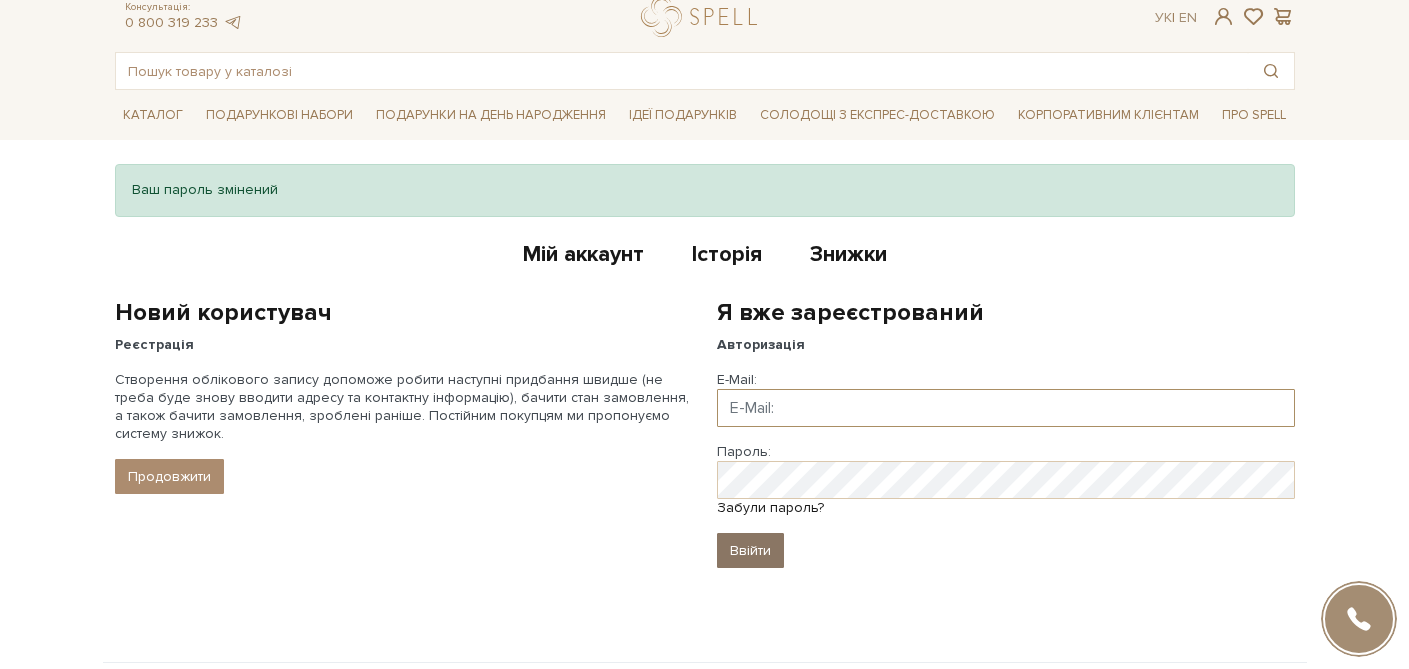 type on "[EMAIL]" 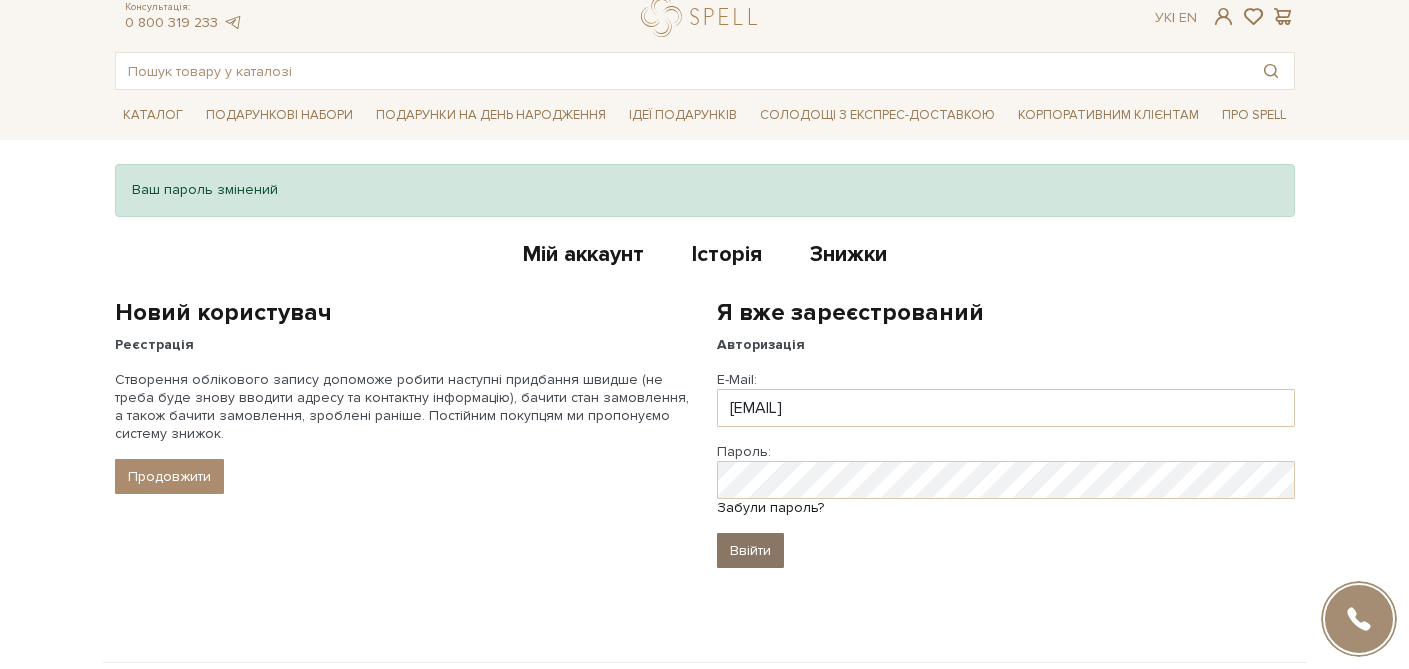 click on "Ввійти" at bounding box center (750, 550) 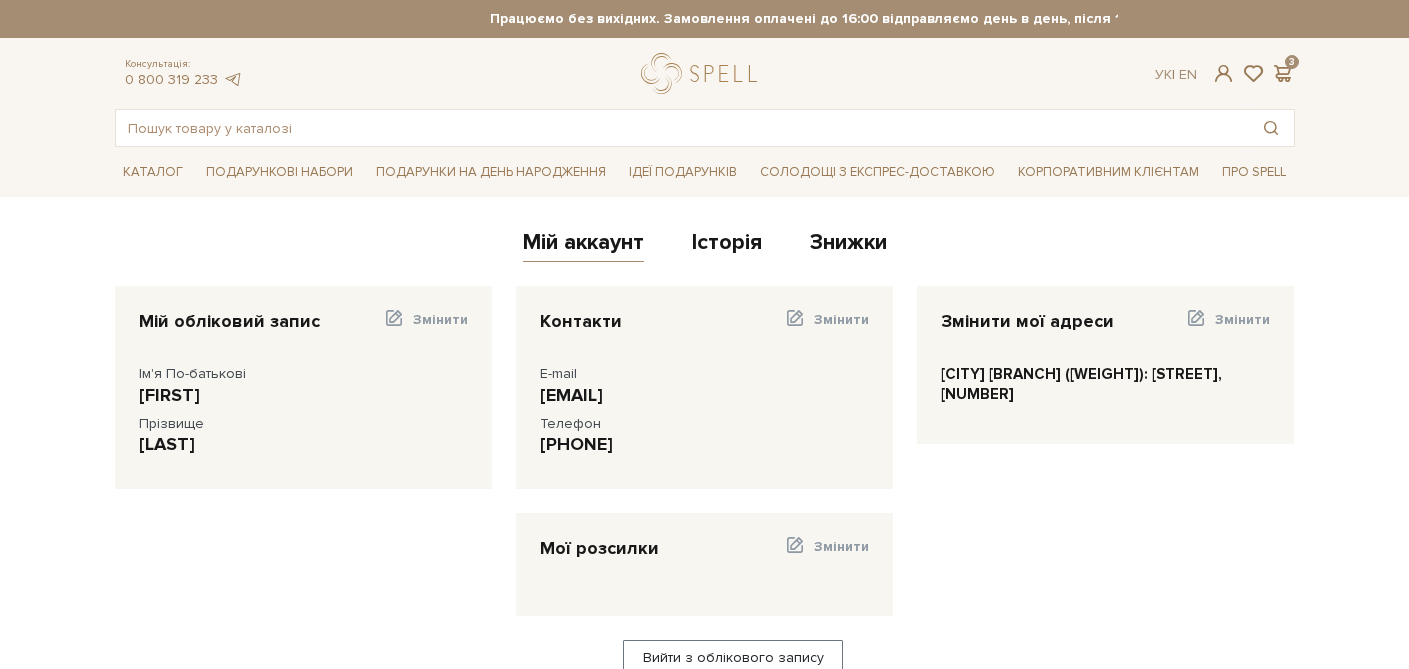 scroll, scrollTop: 0, scrollLeft: 0, axis: both 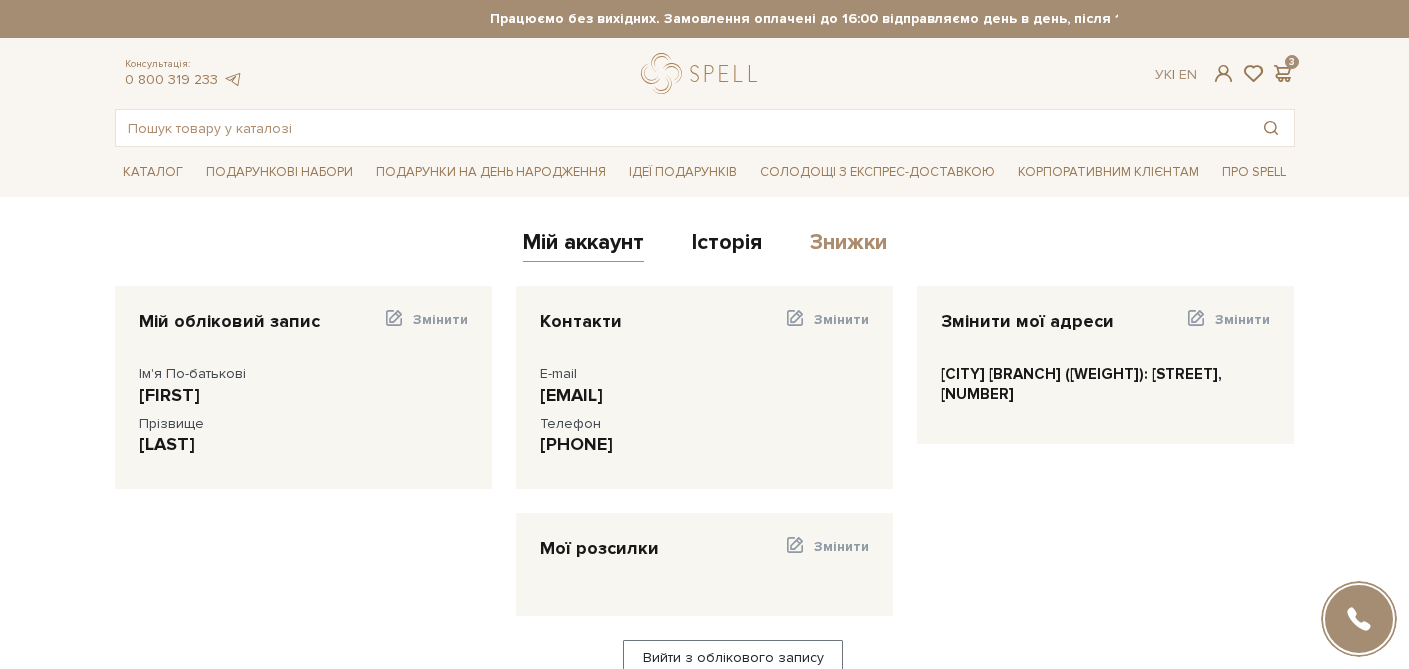 click on "Знижки" at bounding box center [848, 245] 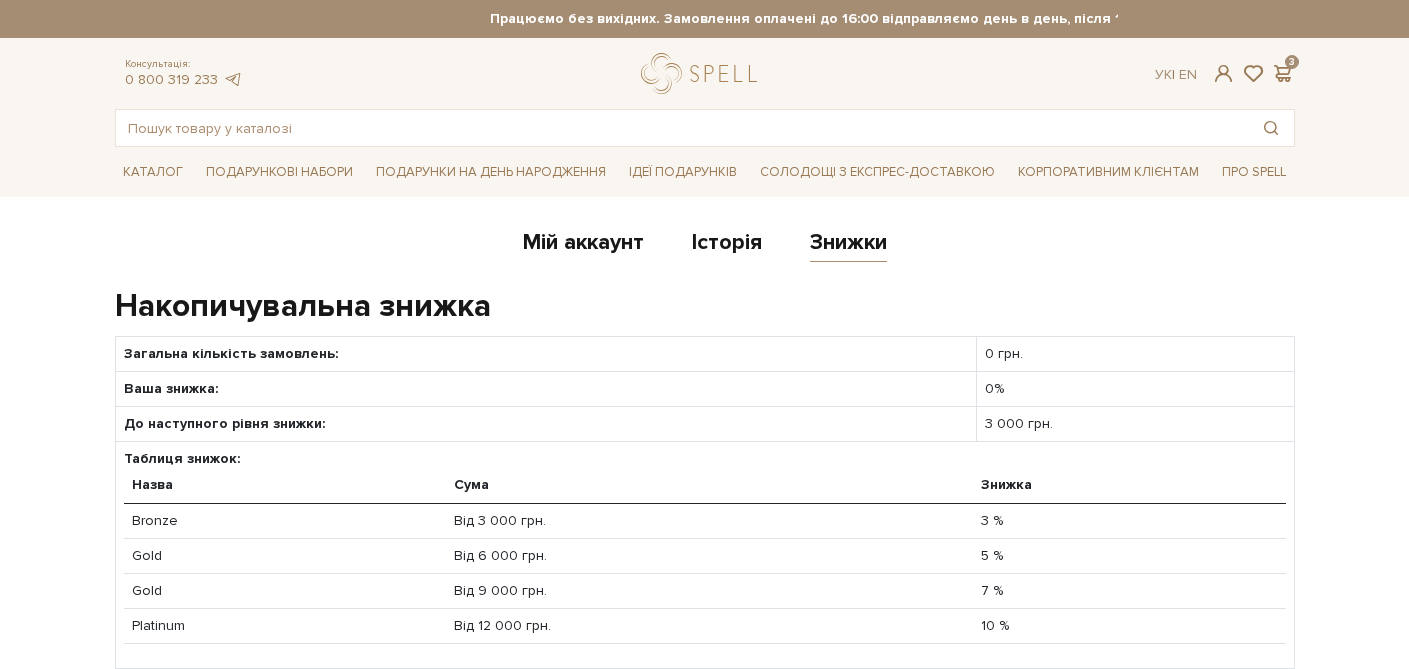 scroll, scrollTop: 0, scrollLeft: 0, axis: both 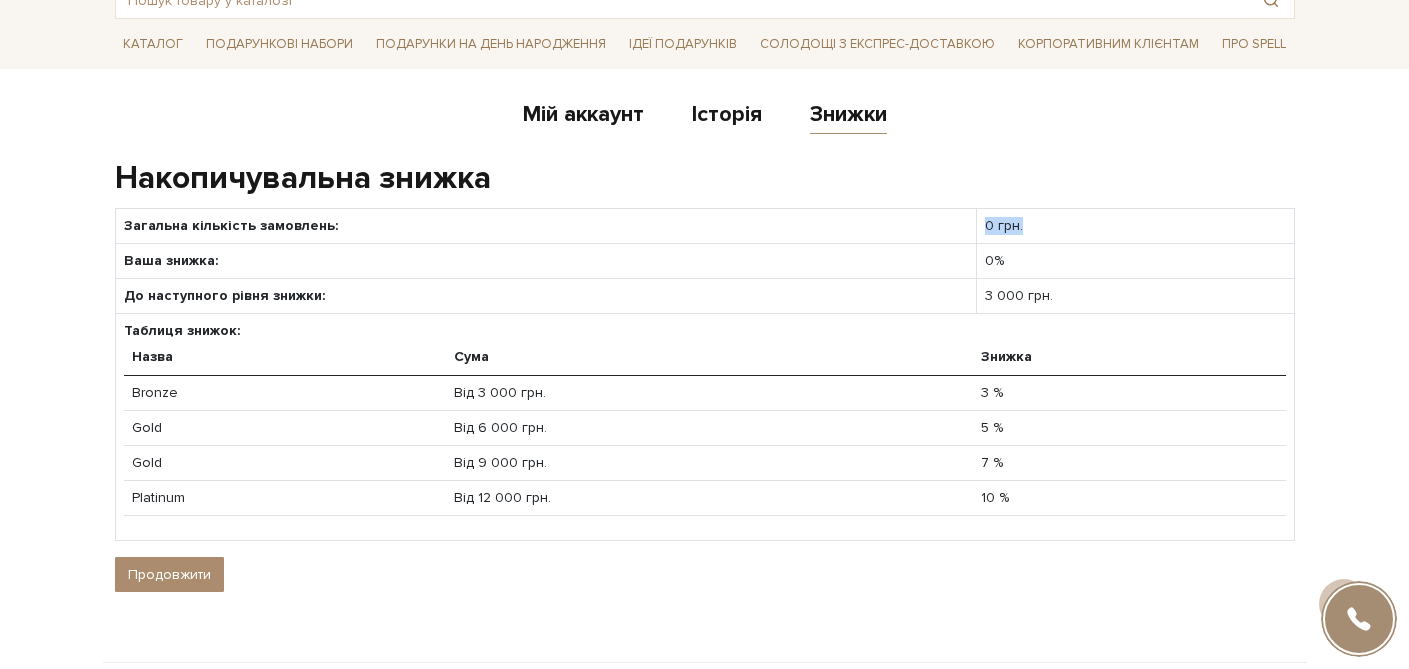 drag, startPoint x: 1021, startPoint y: 229, endPoint x: 964, endPoint y: 229, distance: 57 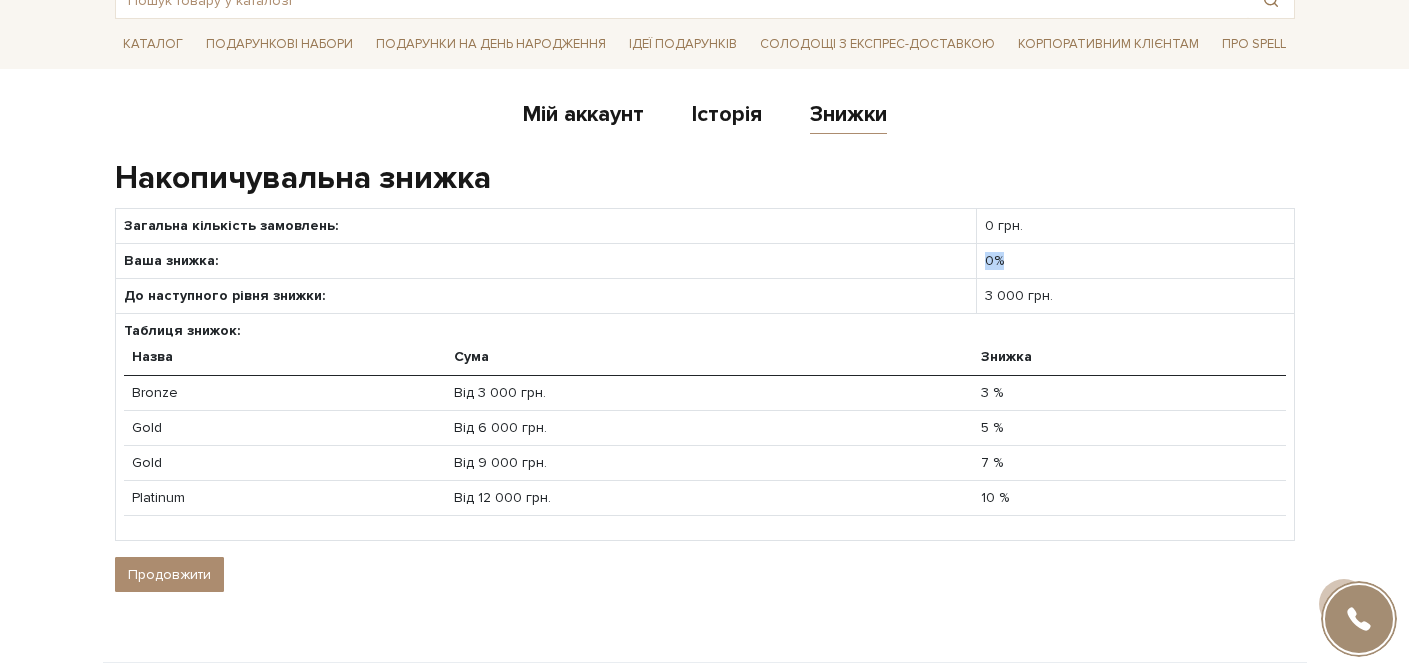 drag, startPoint x: 1005, startPoint y: 257, endPoint x: 973, endPoint y: 257, distance: 32 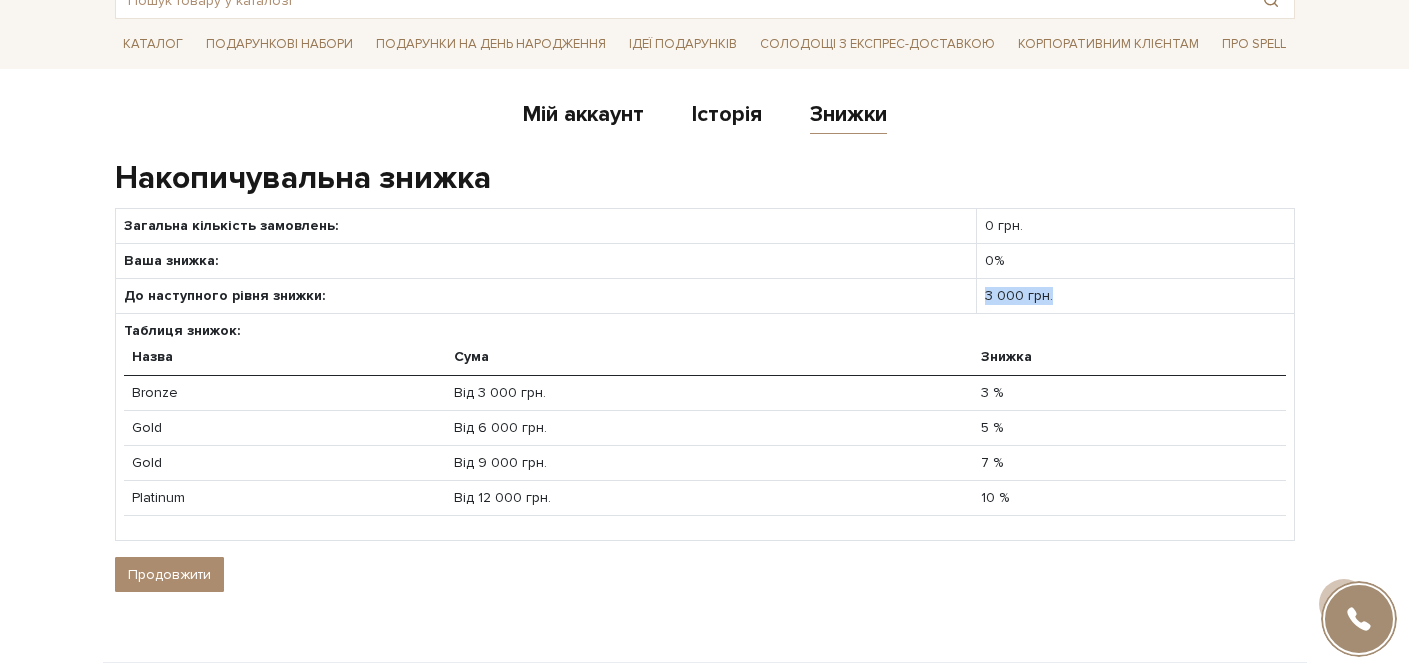 drag, startPoint x: 1062, startPoint y: 300, endPoint x: 953, endPoint y: 297, distance: 109.041275 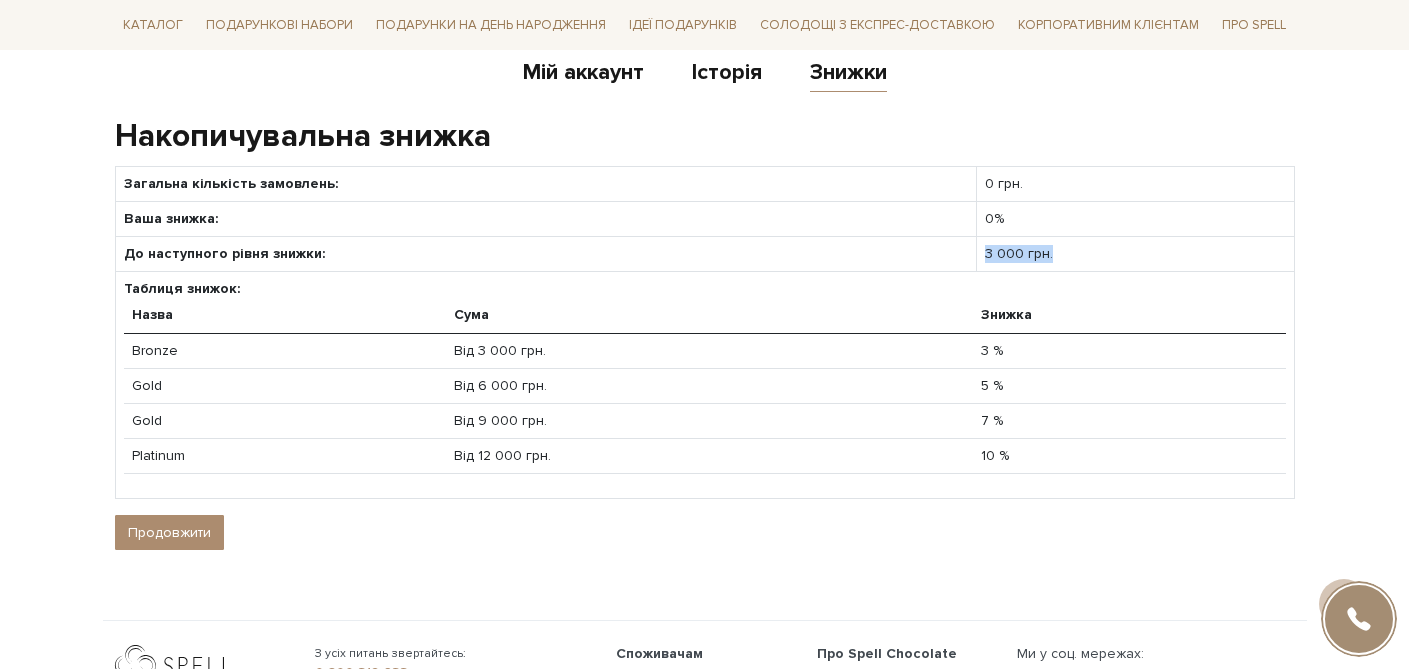 scroll, scrollTop: 245, scrollLeft: 0, axis: vertical 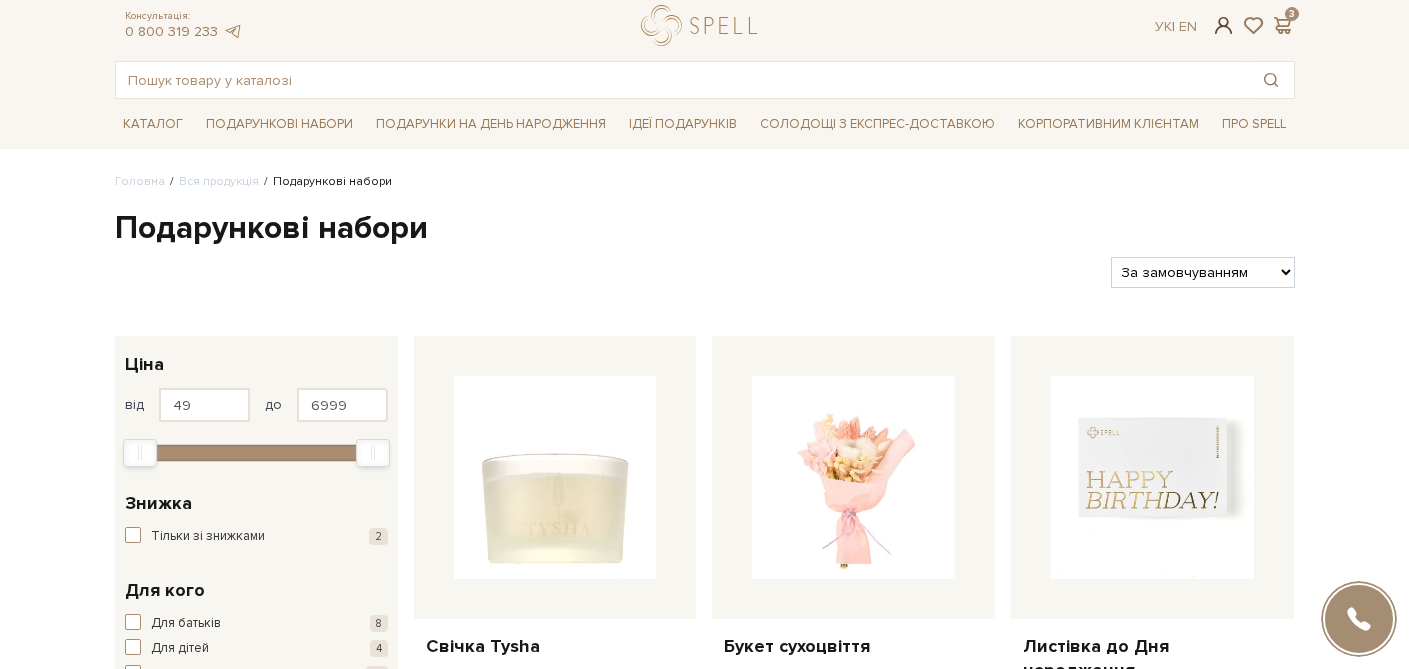 click at bounding box center (1223, 25) 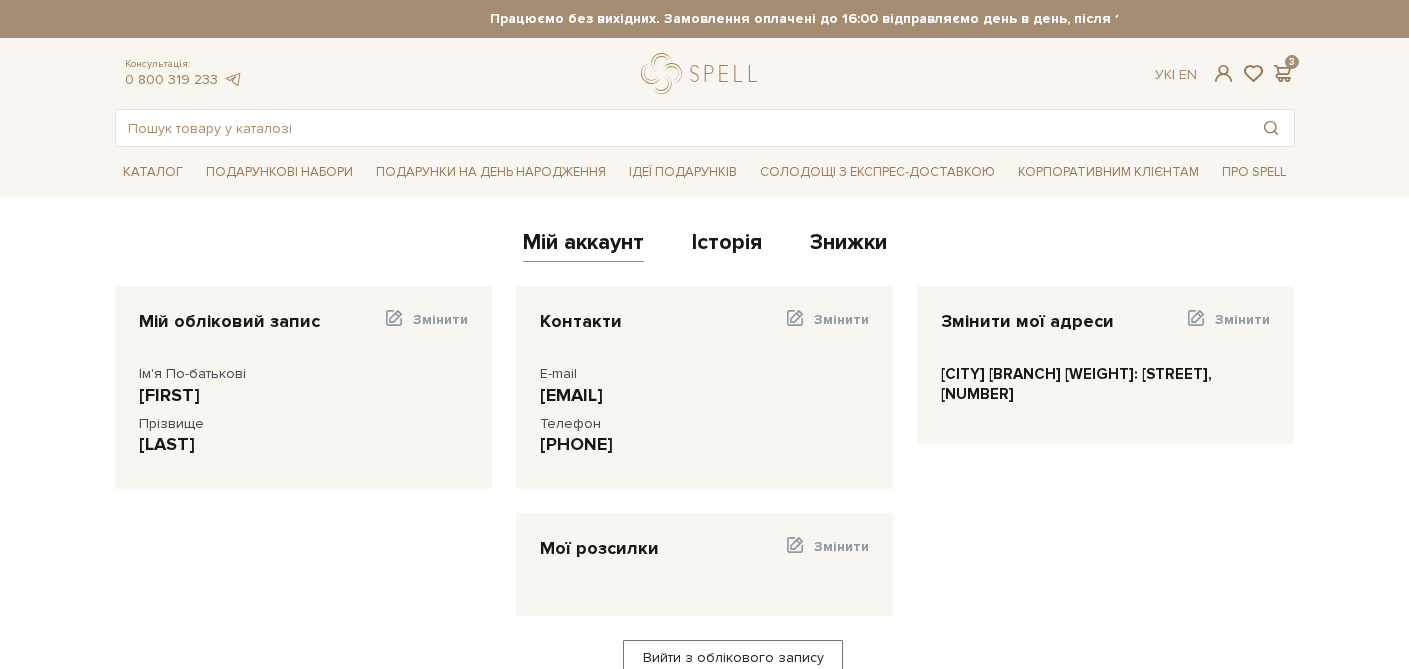 scroll, scrollTop: 0, scrollLeft: 0, axis: both 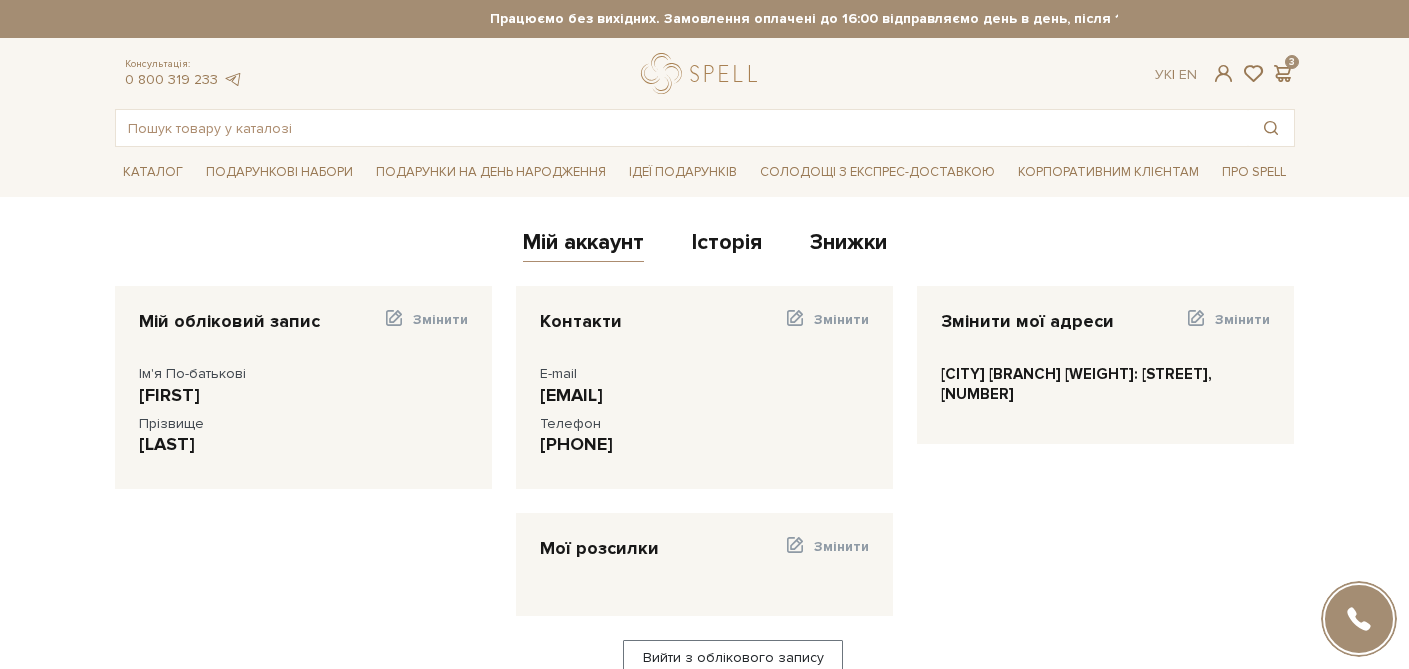 click on "Мій аккаунт
Історія
Знижки" at bounding box center [705, 245] 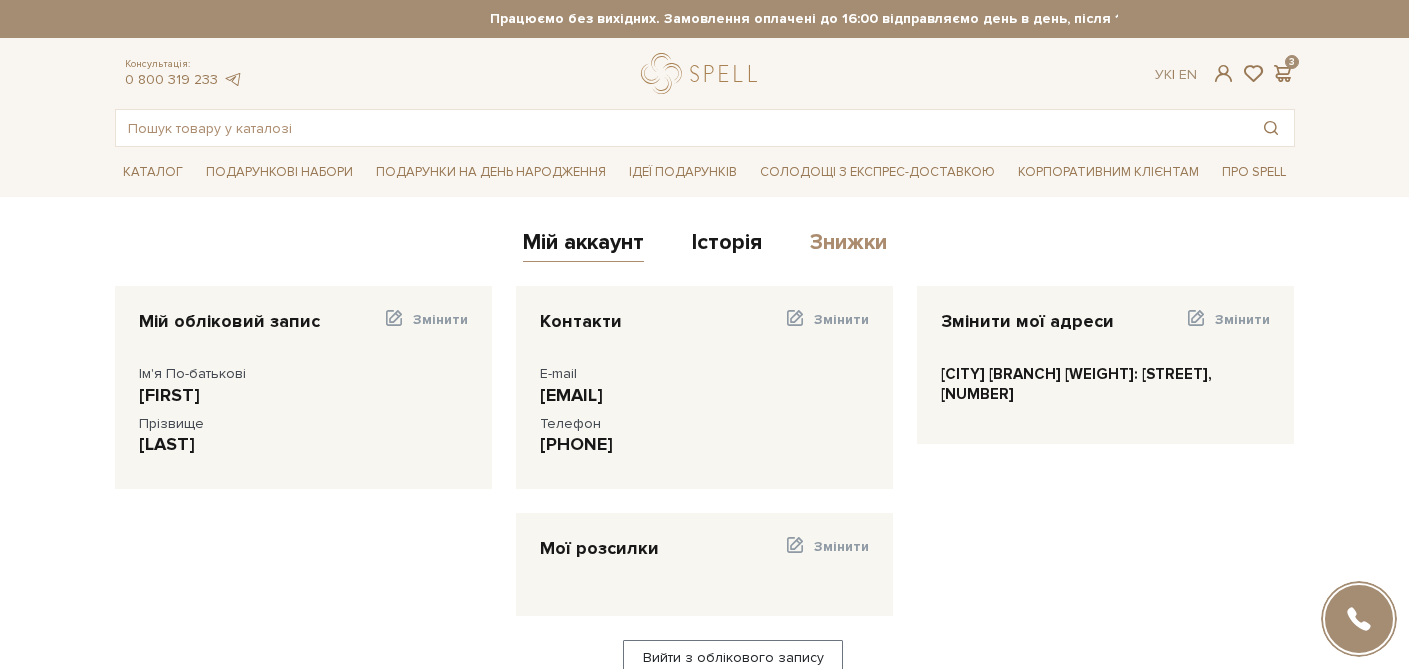 click on "Знижки" at bounding box center (848, 245) 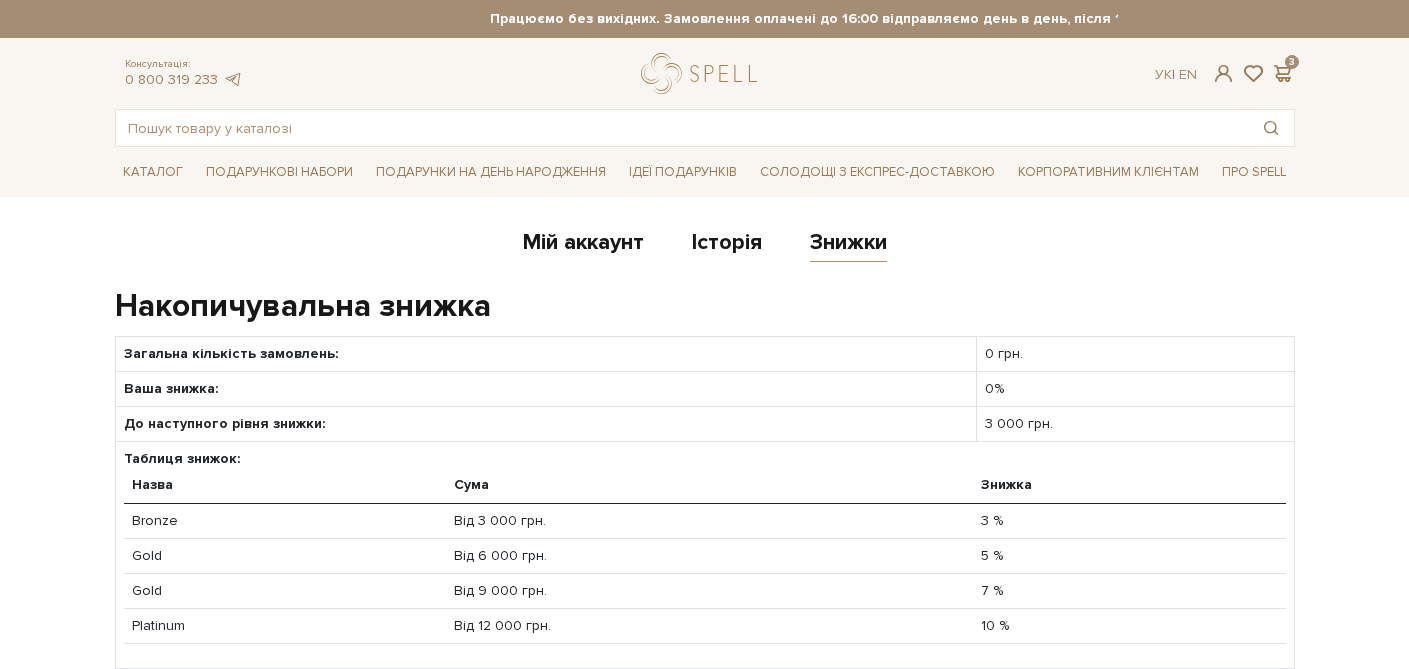 scroll, scrollTop: 0, scrollLeft: 0, axis: both 